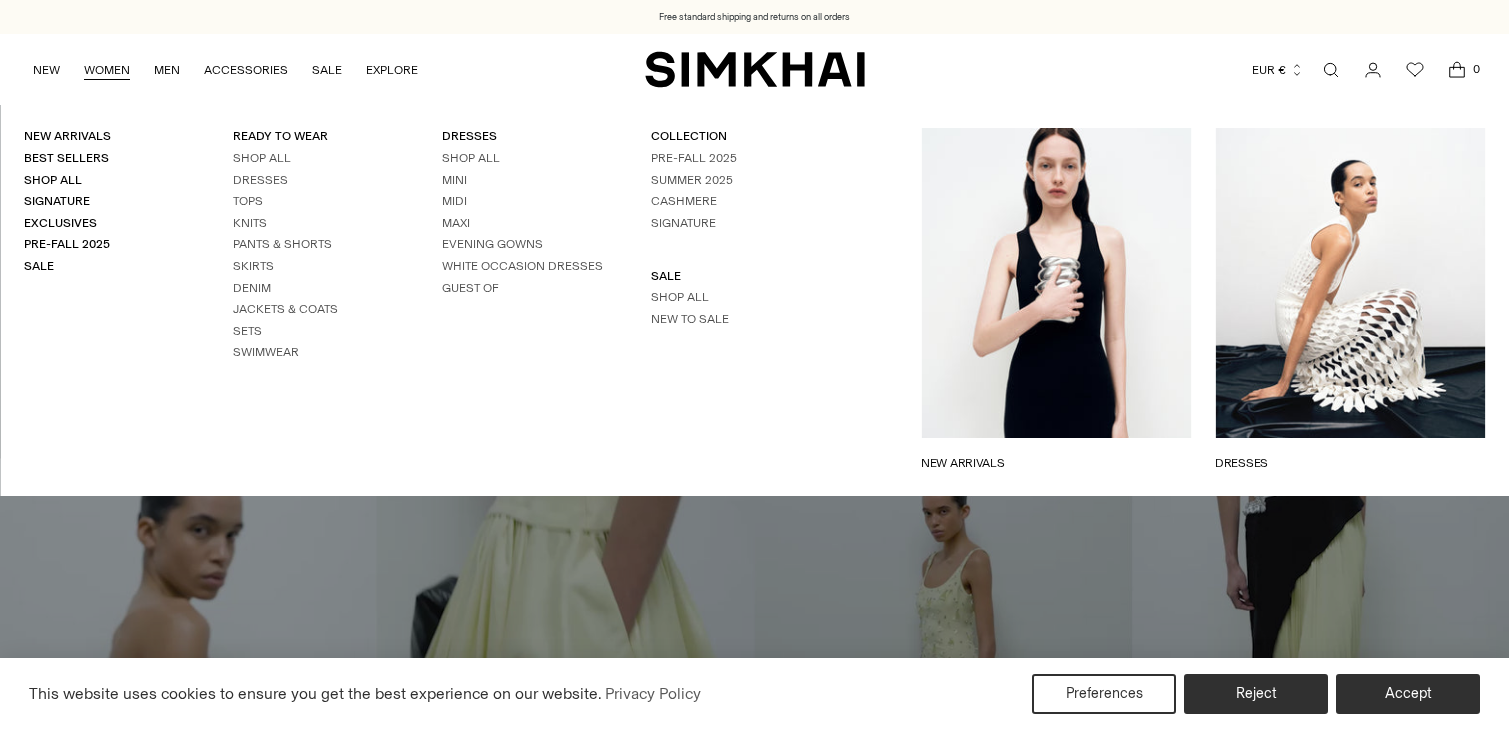 click on "WOMEN" at bounding box center [107, 70] 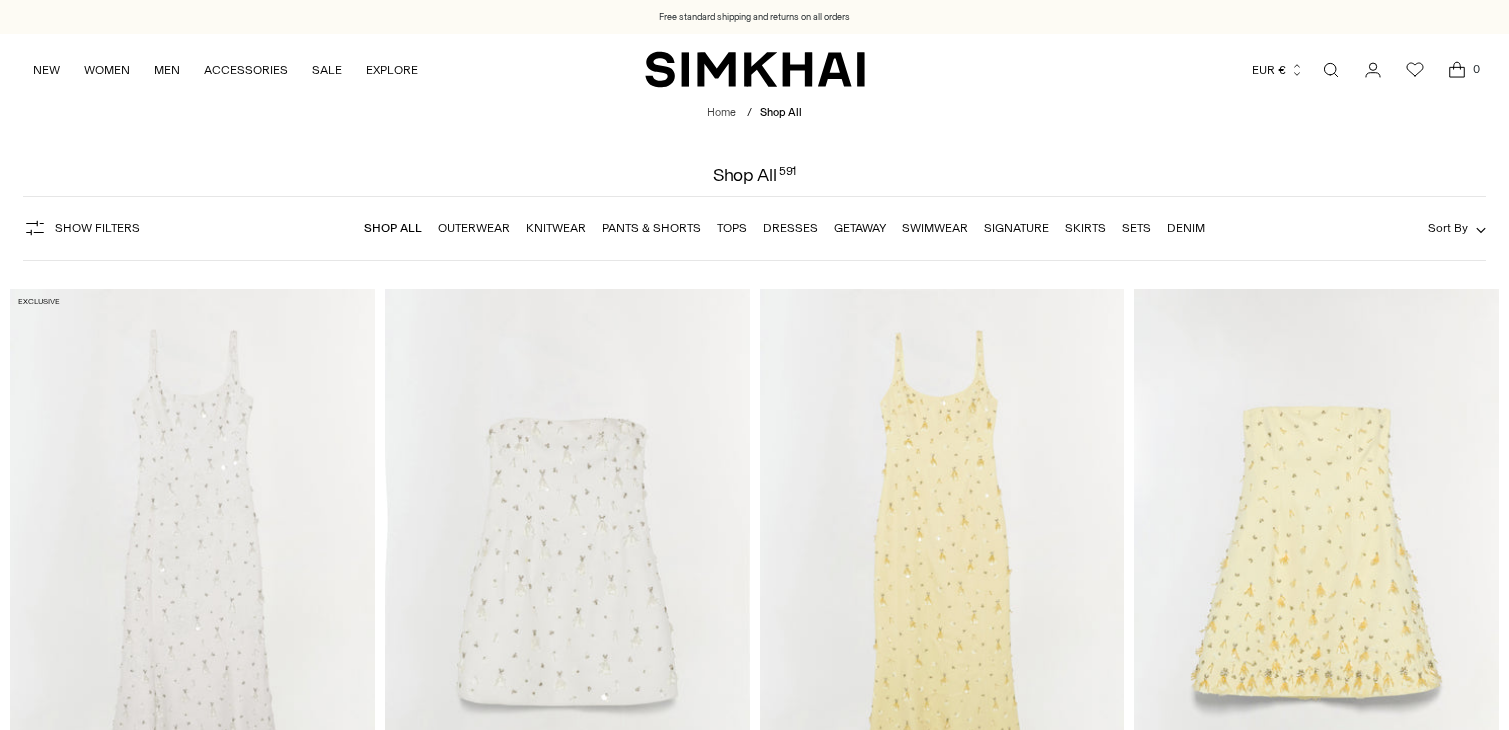 scroll, scrollTop: 0, scrollLeft: 0, axis: both 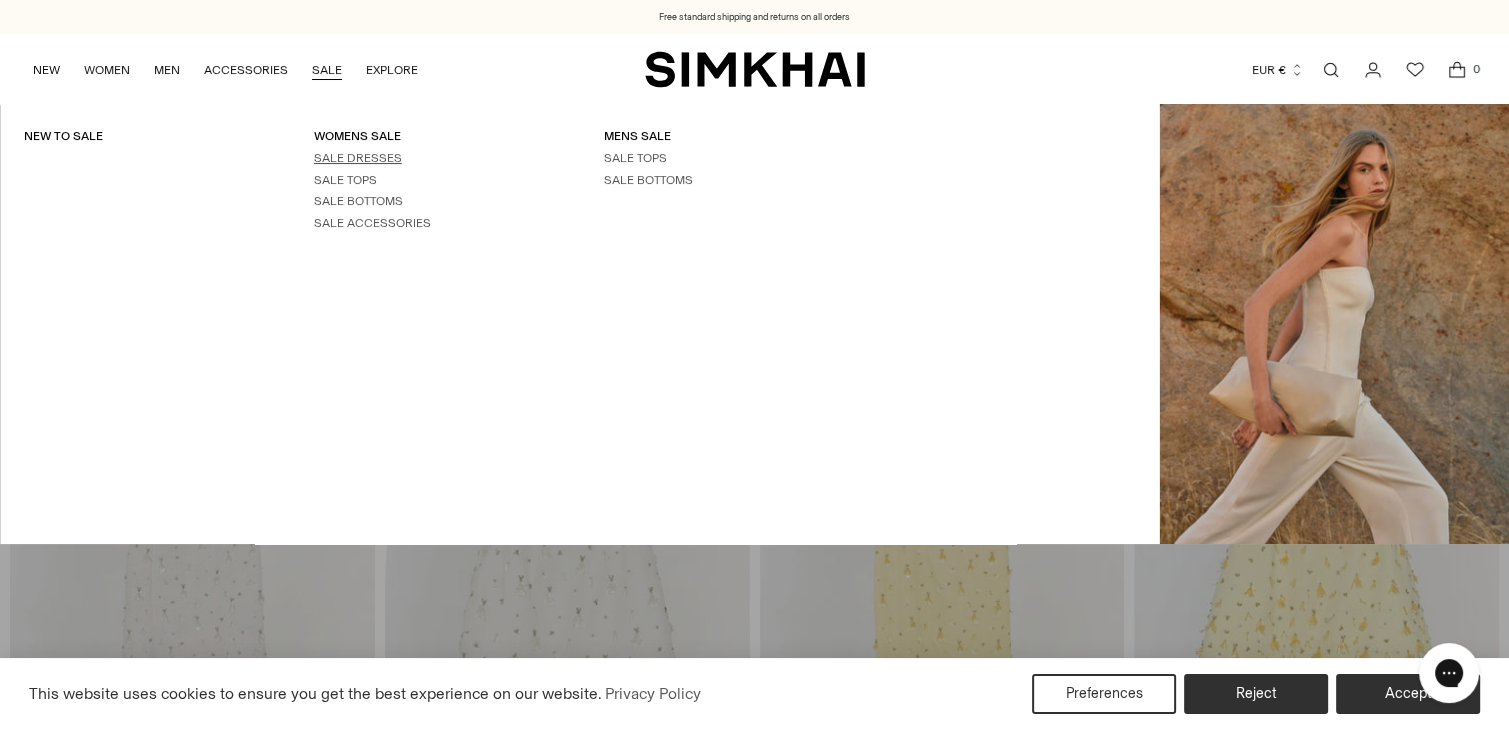 click on "SALE DRESSES" at bounding box center (358, 158) 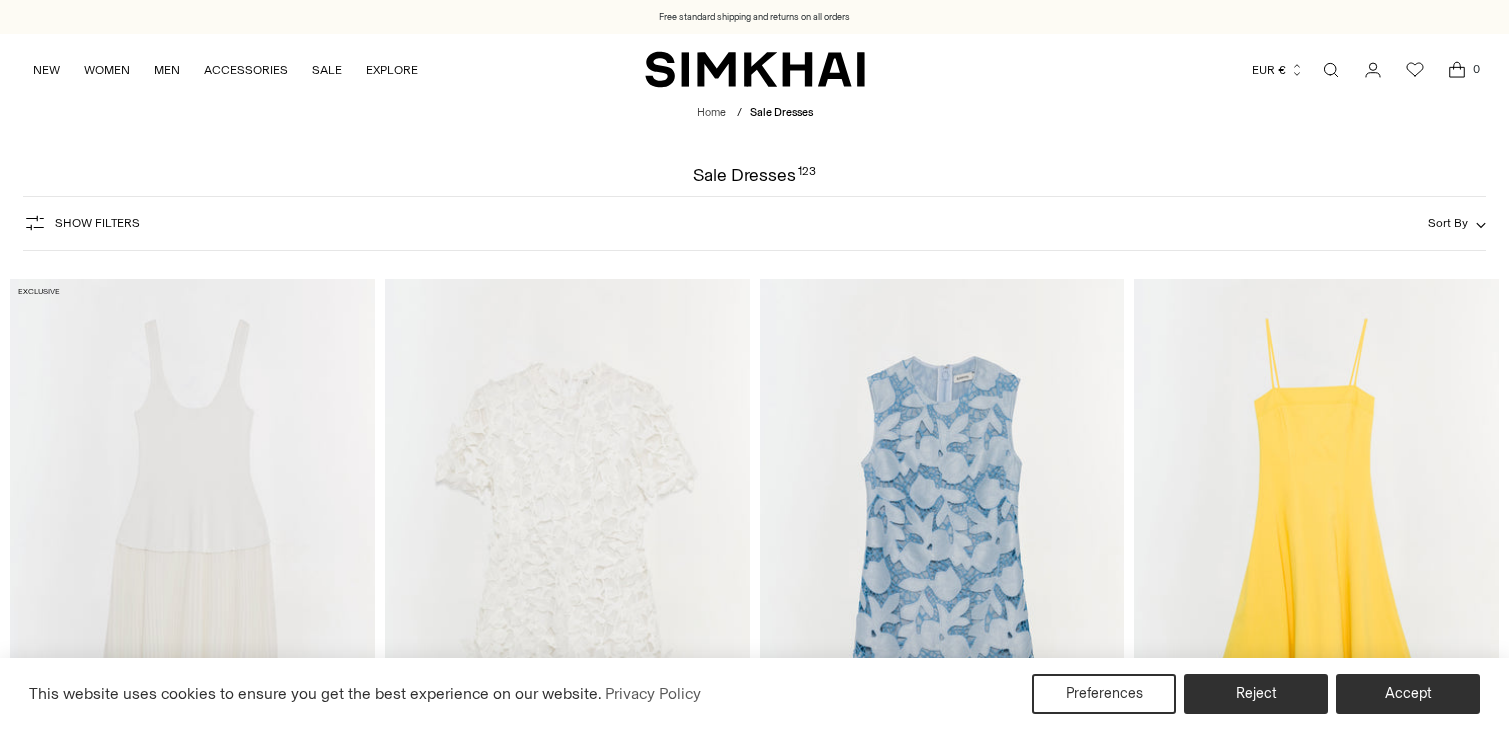scroll, scrollTop: 0, scrollLeft: 0, axis: both 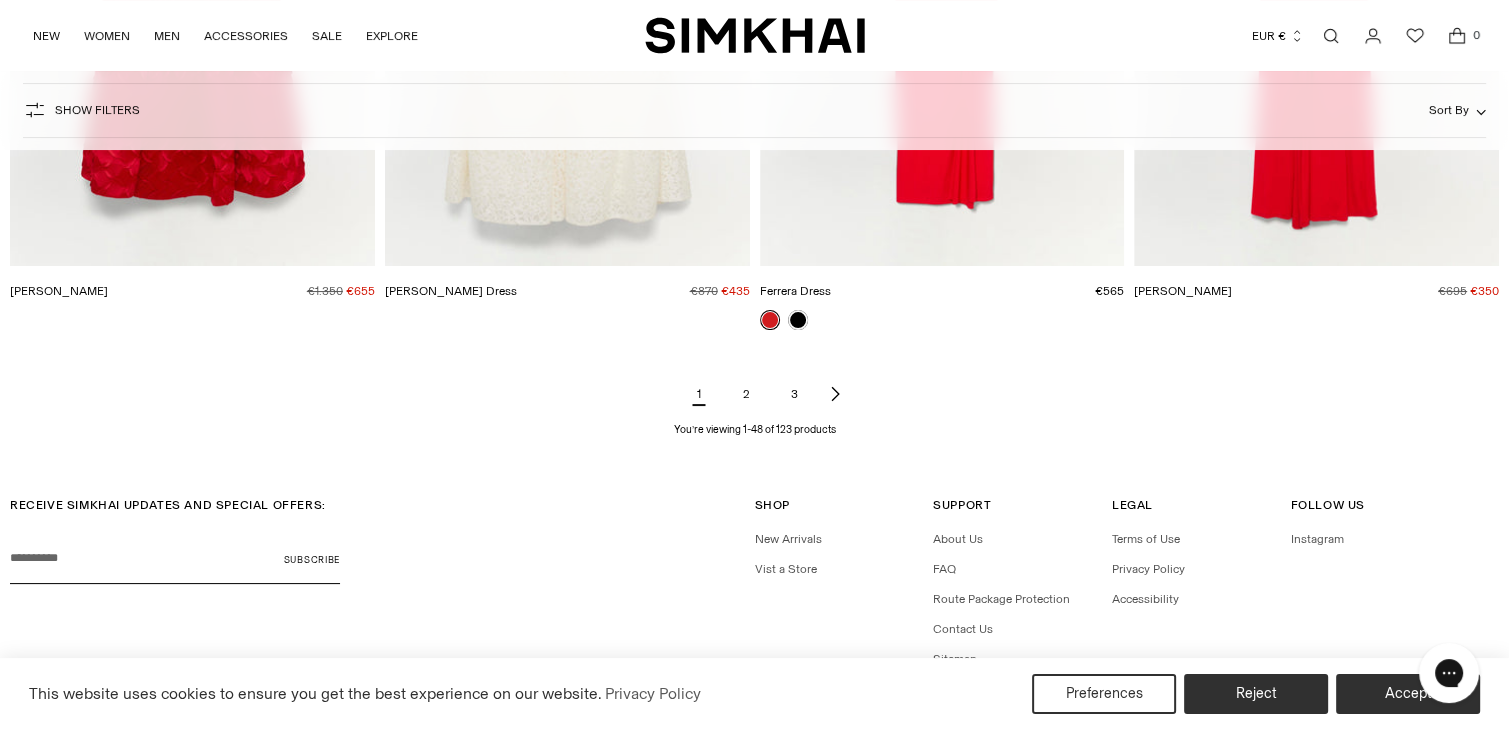 click on "2" at bounding box center (747, 394) 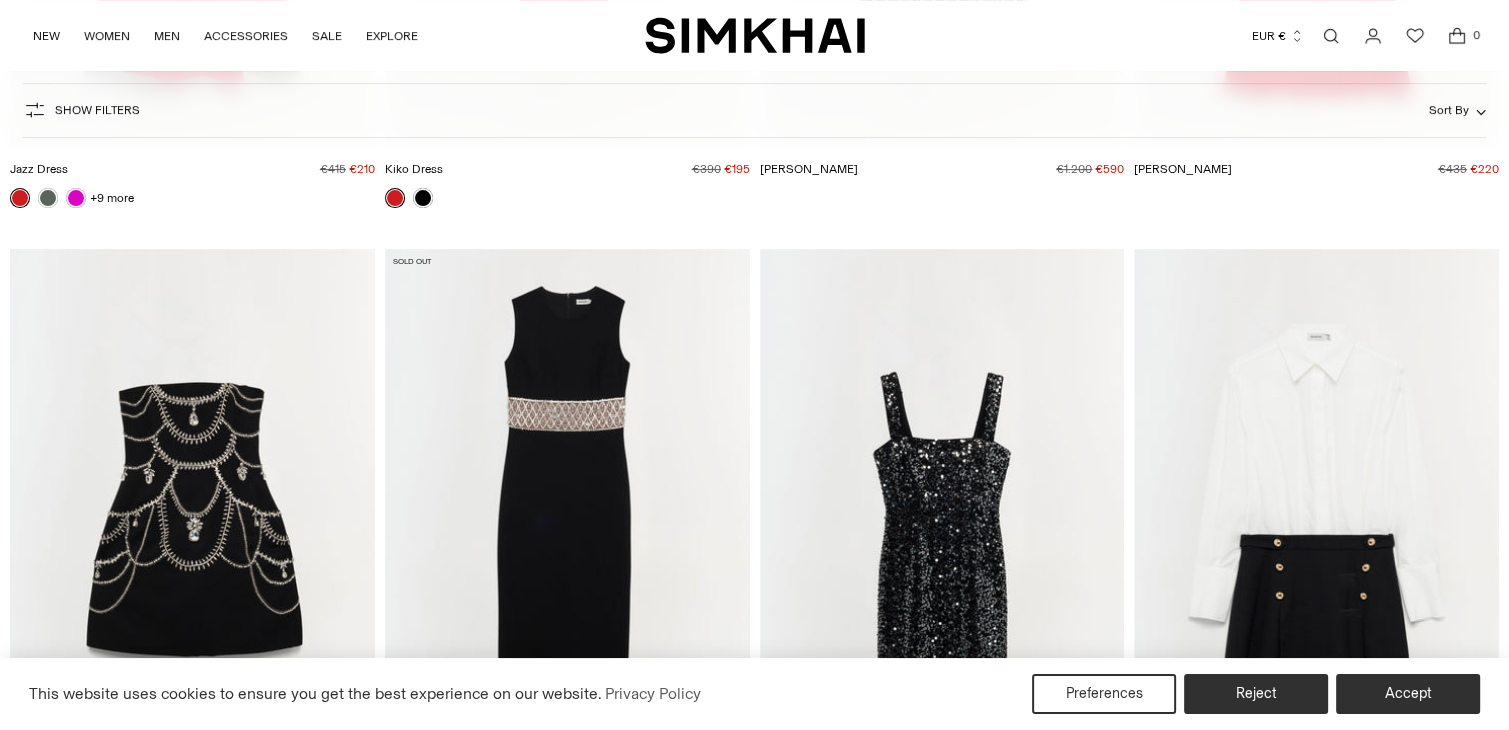 scroll, scrollTop: 800, scrollLeft: 0, axis: vertical 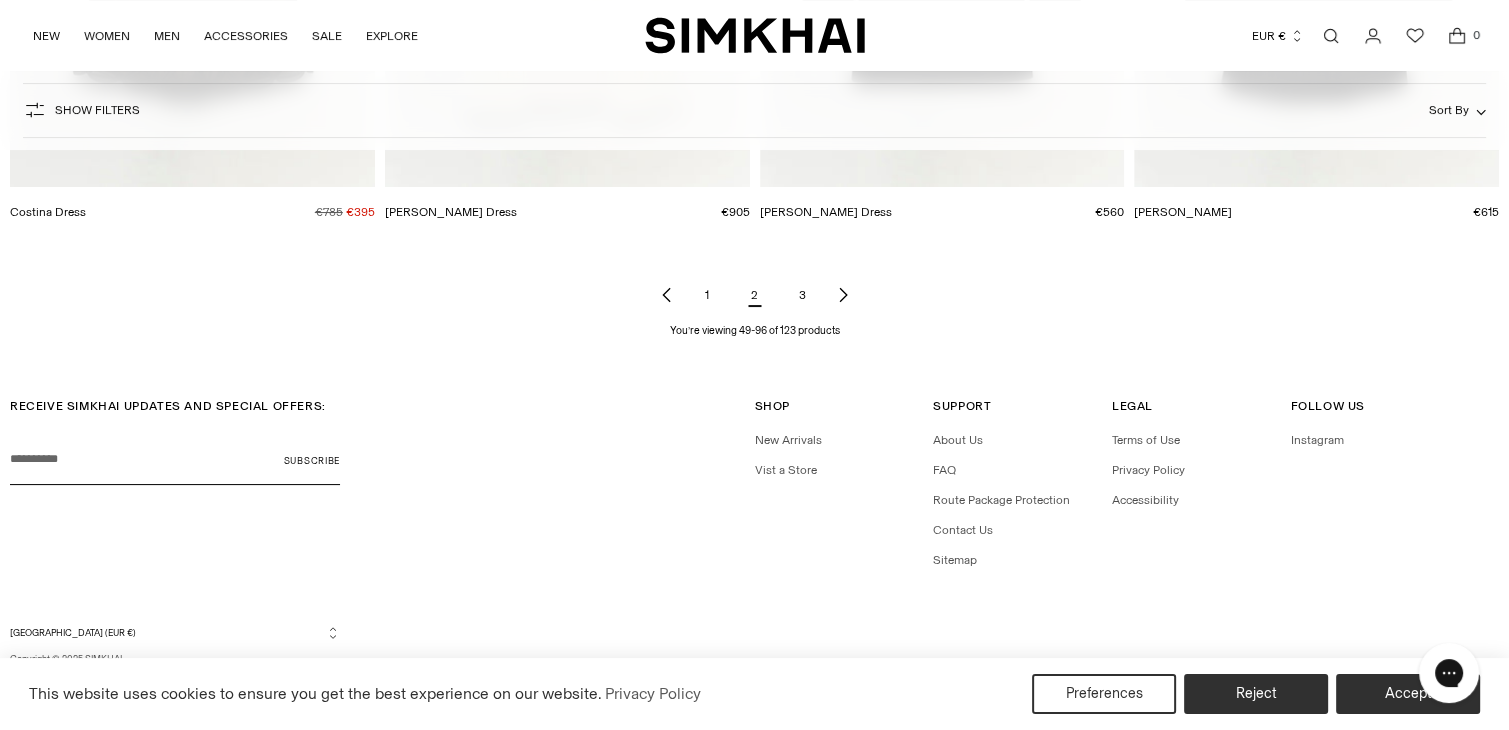 click on "This website uses cookies to ensure you get the best experience on our website. Privacy Policy Preferences Reject Accept
Free standard shipping and returns on all orders
Free standard shipping and returns on all orders
Skip to content
NEW
WOMEN
New Arrivals
Best Sellers
Shop All" at bounding box center (754, -3511) 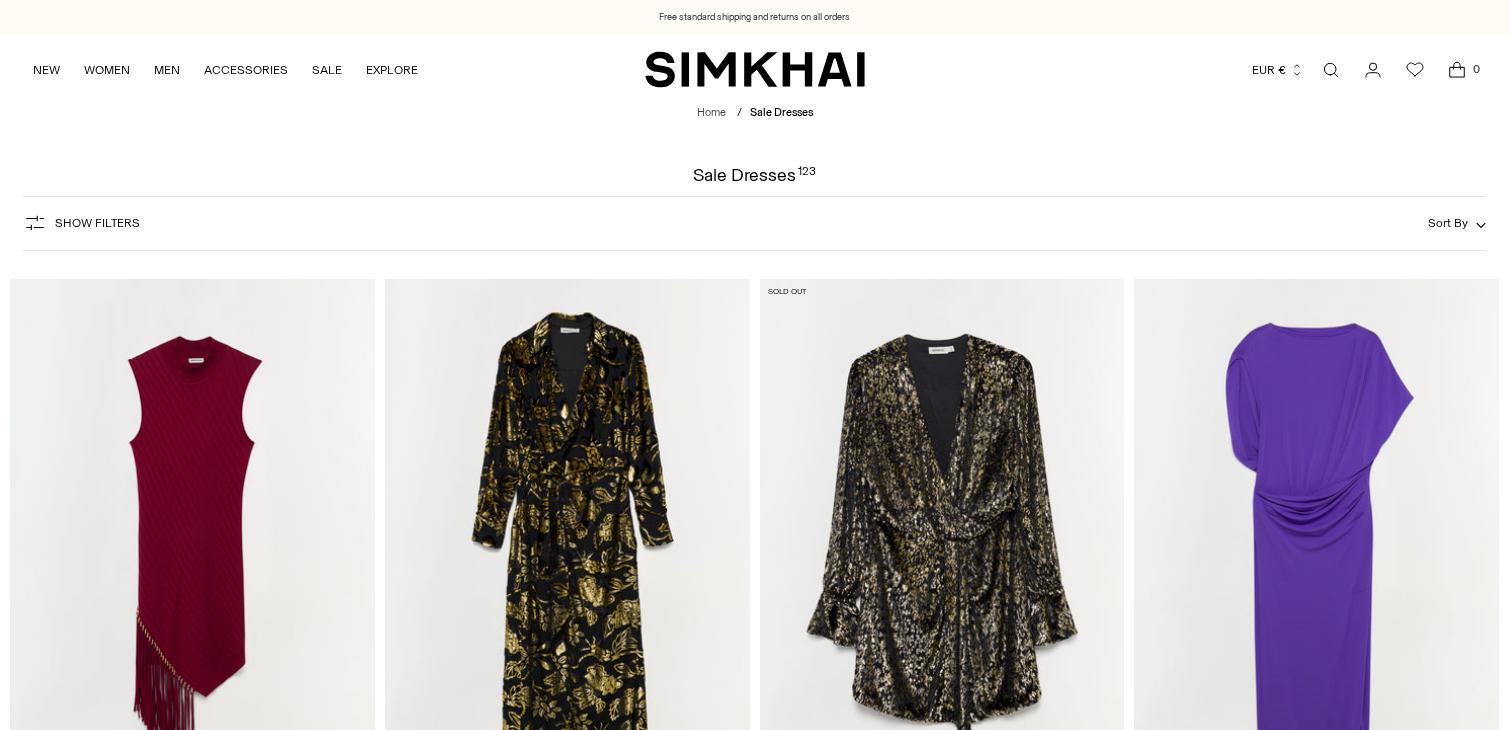 scroll, scrollTop: 0, scrollLeft: 0, axis: both 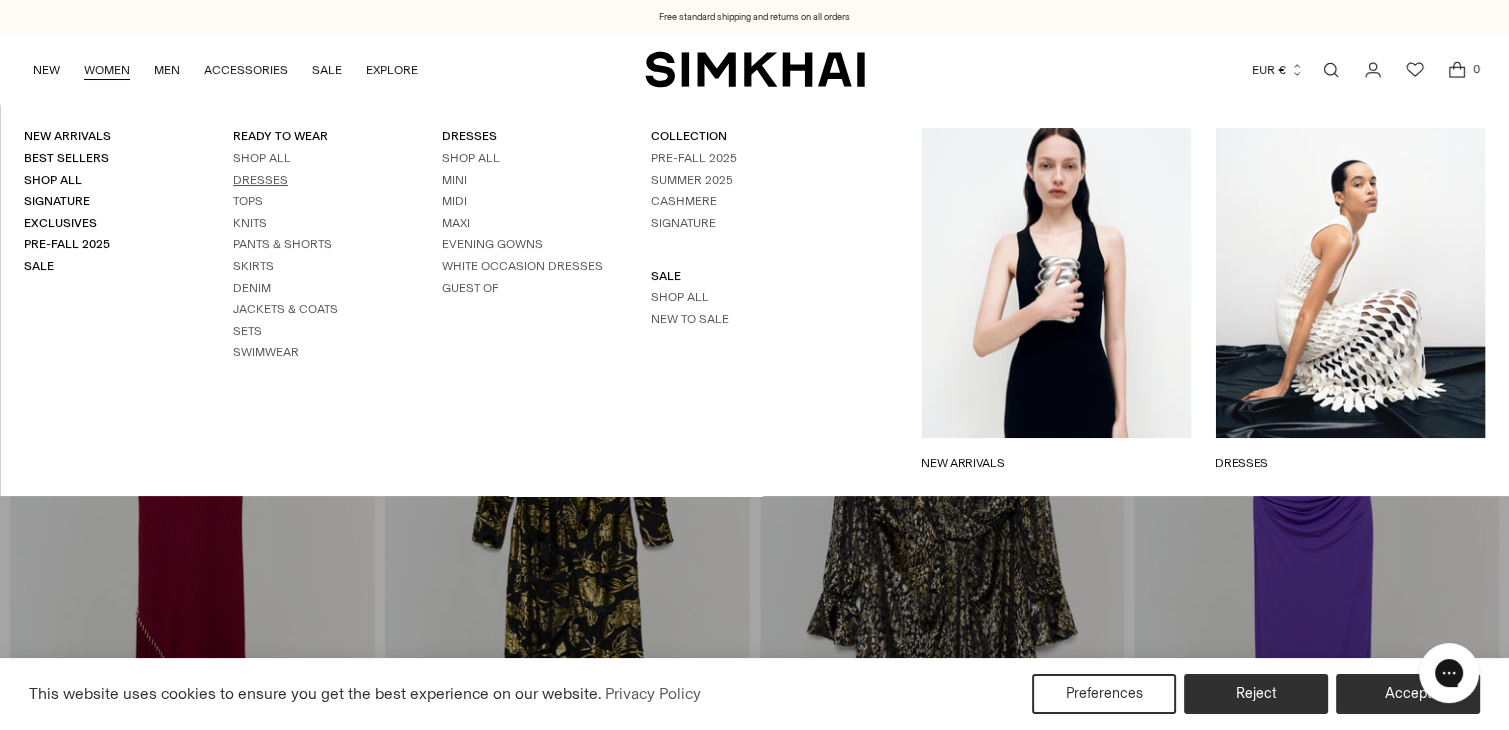 click on "Dresses" at bounding box center [260, 180] 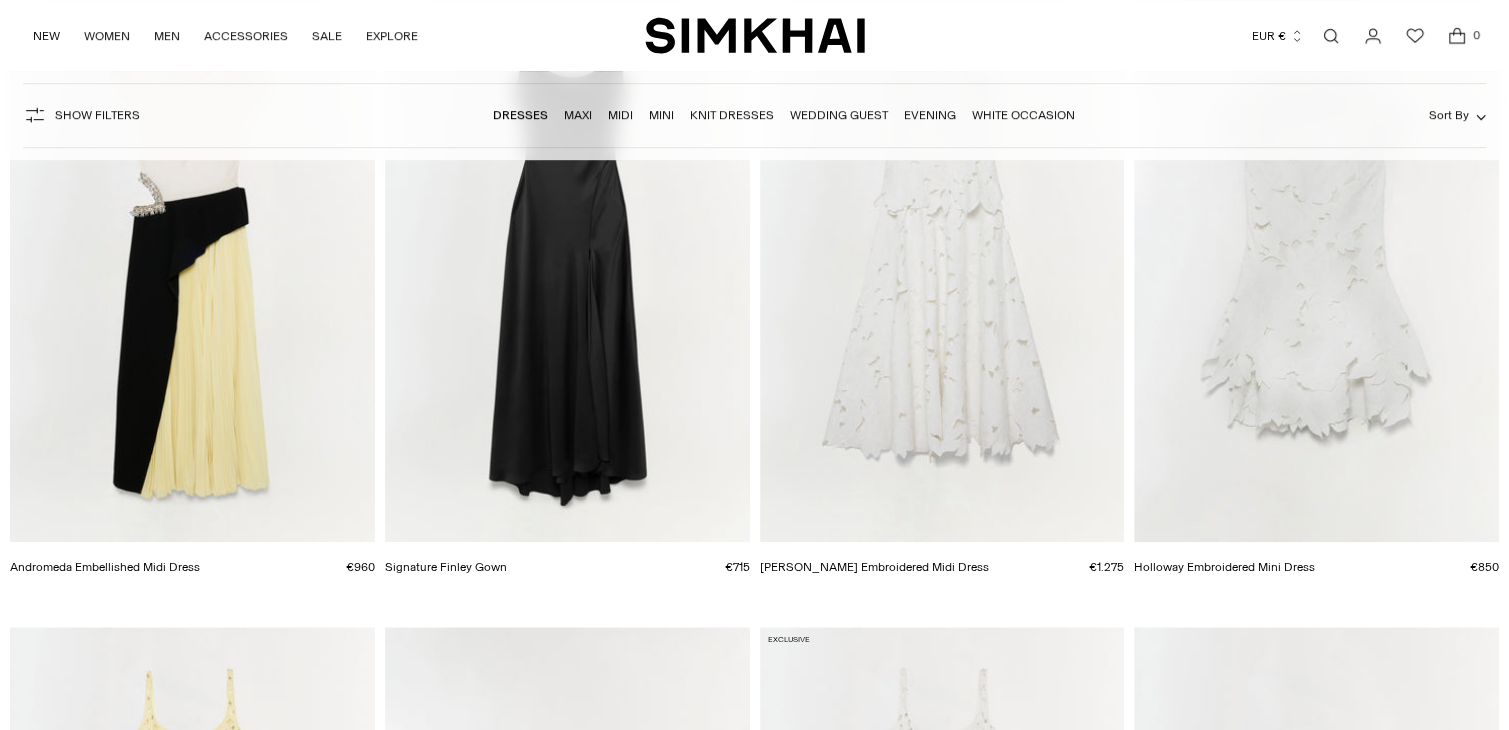 scroll, scrollTop: 946, scrollLeft: 0, axis: vertical 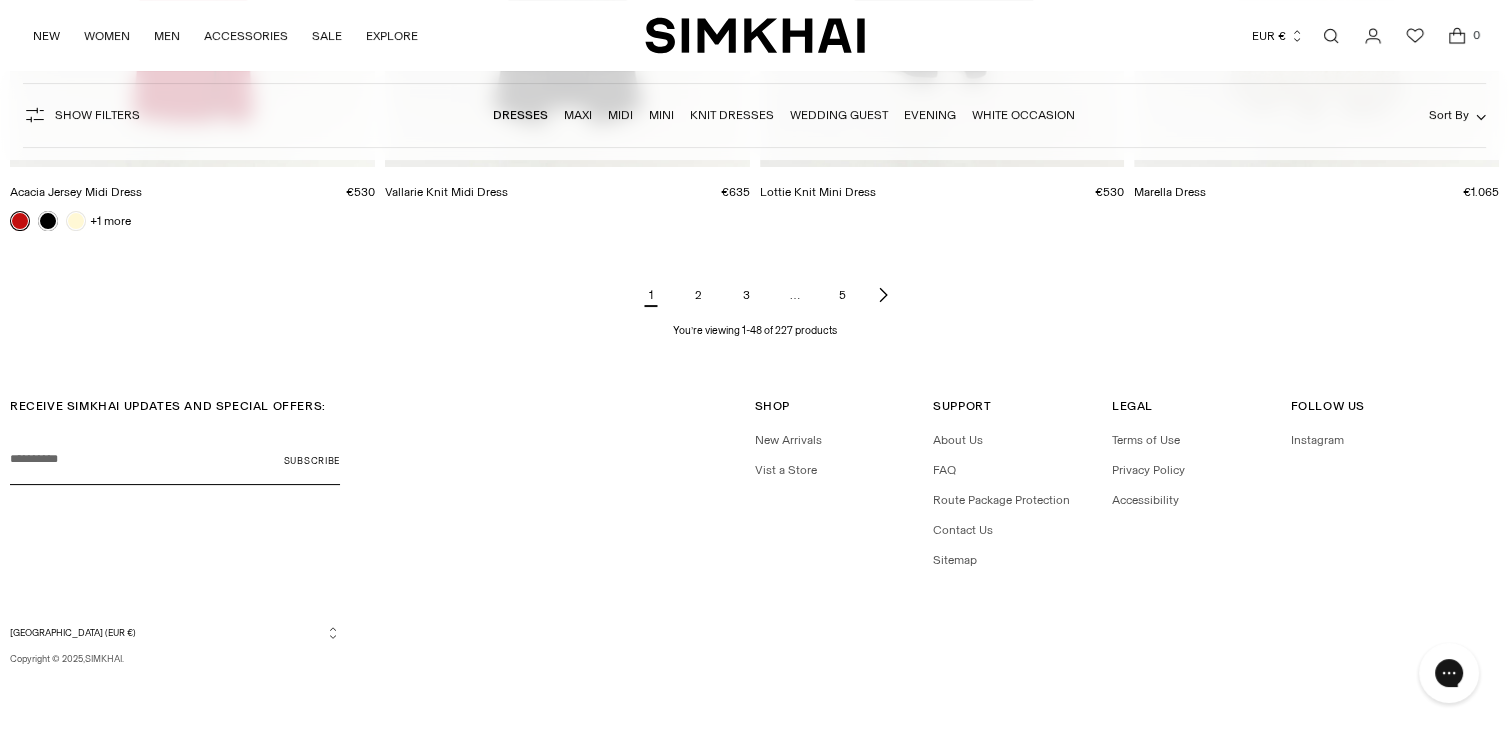 click on "2" at bounding box center [699, 295] 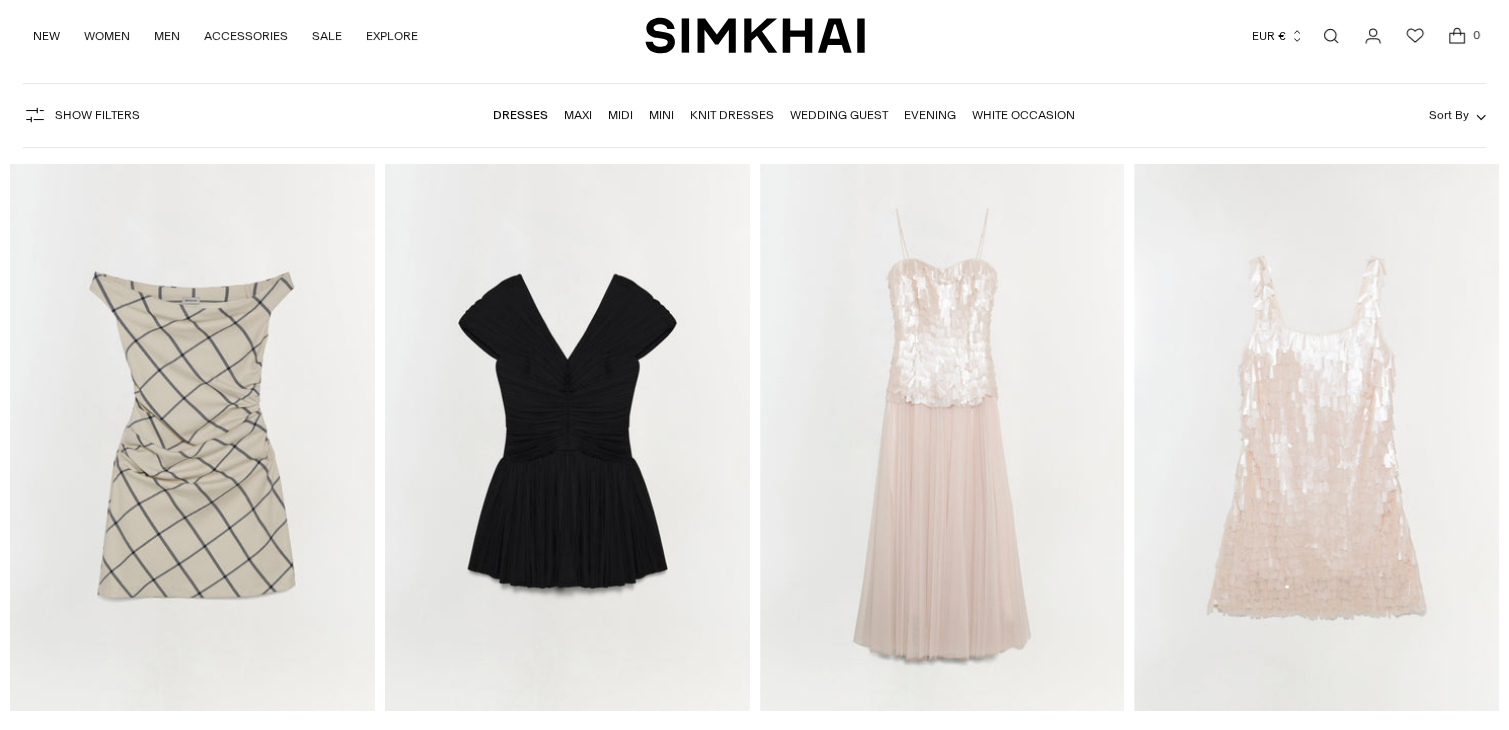 scroll, scrollTop: 125, scrollLeft: 0, axis: vertical 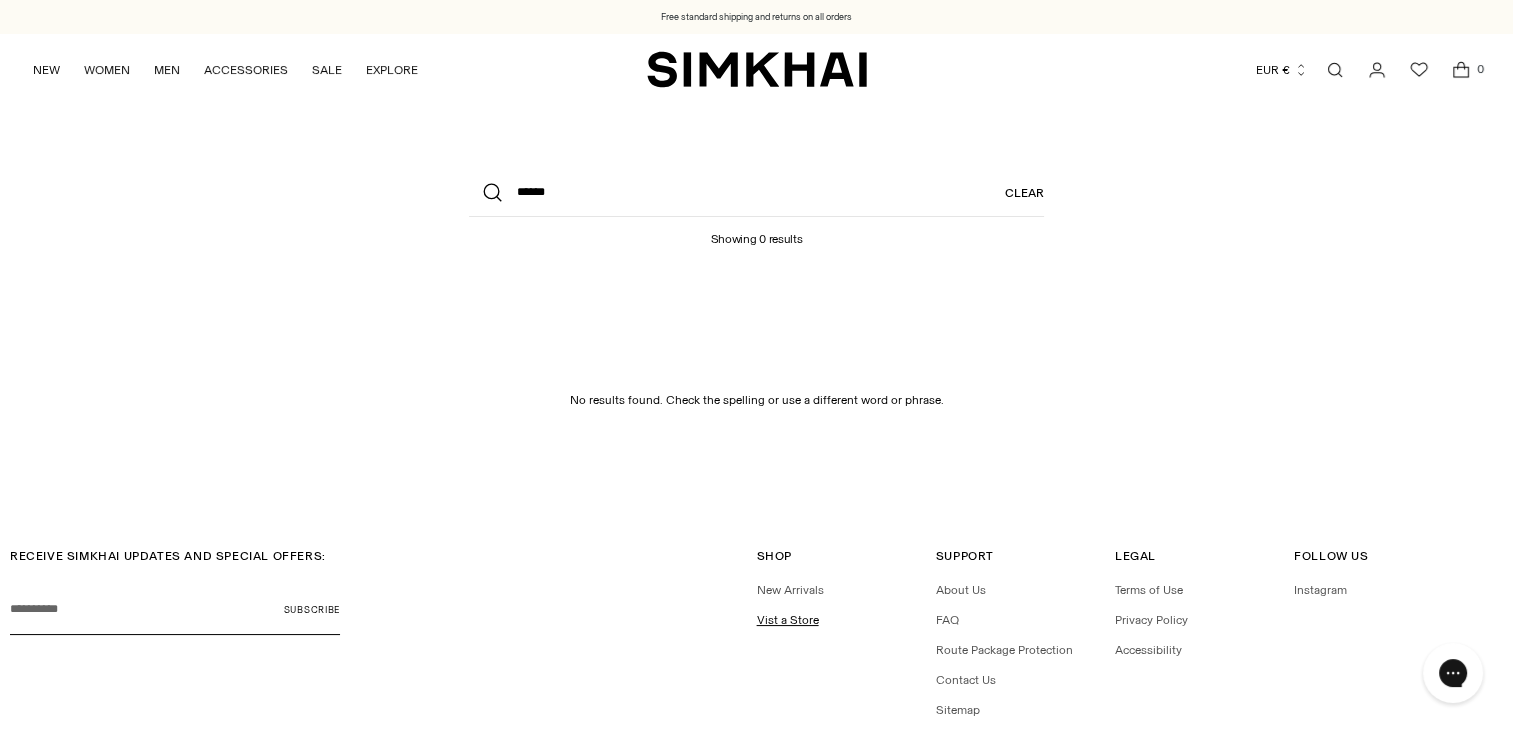 click on "Vist a Store" at bounding box center [788, 620] 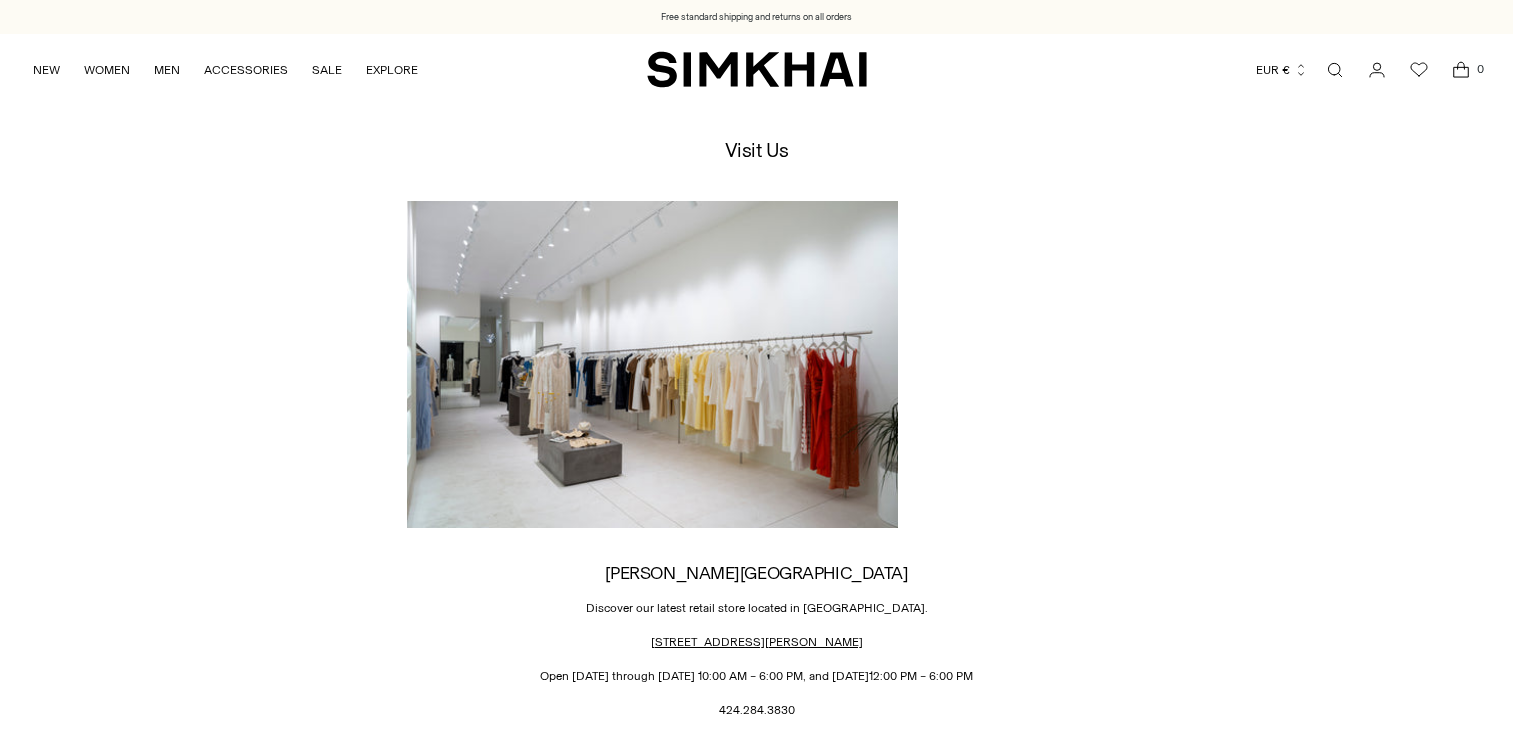 scroll, scrollTop: 0, scrollLeft: 0, axis: both 